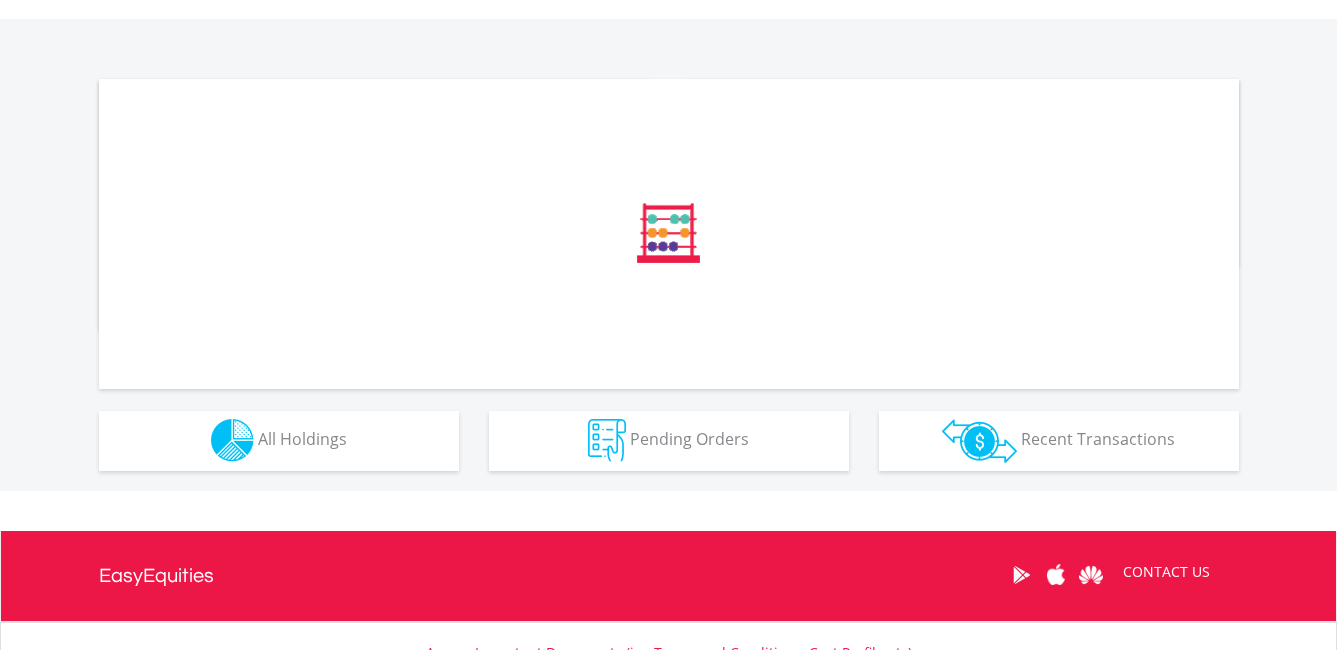 scroll, scrollTop: 580, scrollLeft: 0, axis: vertical 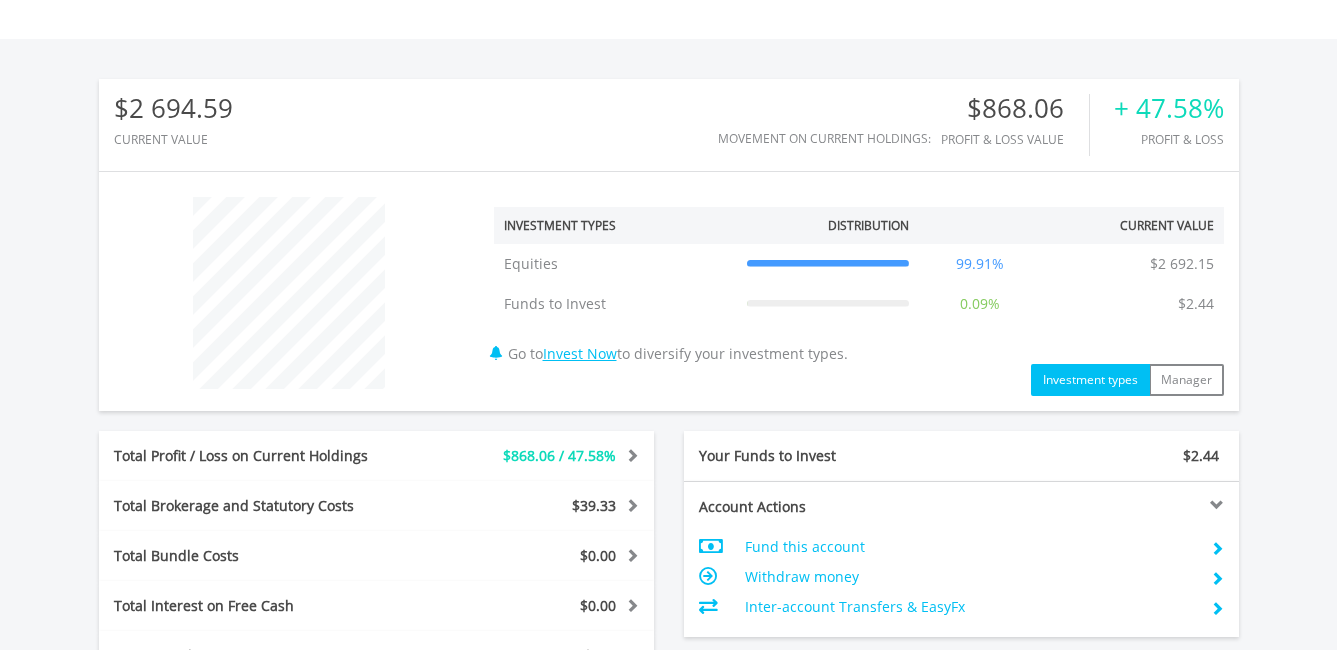 click on "Total Profit / Loss on Current Holdings
$868.06 / 47.58%
Last Valuation
$2 692.15
Purchase Value
$1 824.08" at bounding box center (376, 456) 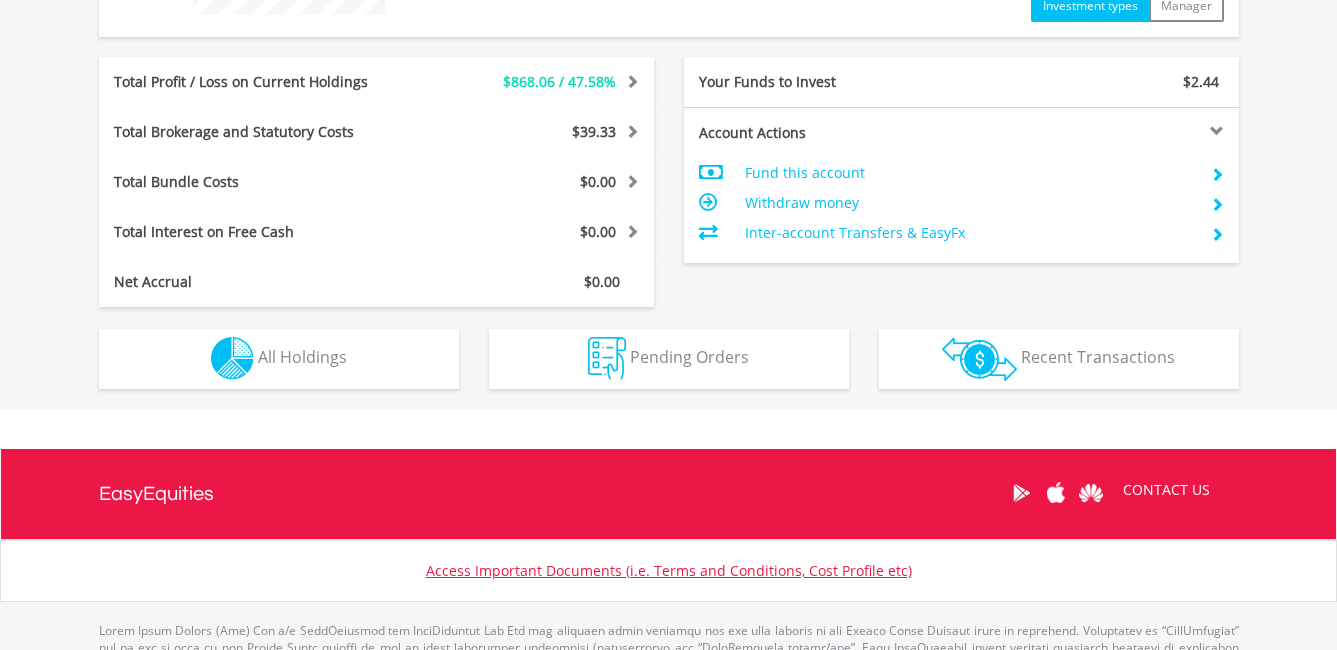 scroll, scrollTop: 980, scrollLeft: 0, axis: vertical 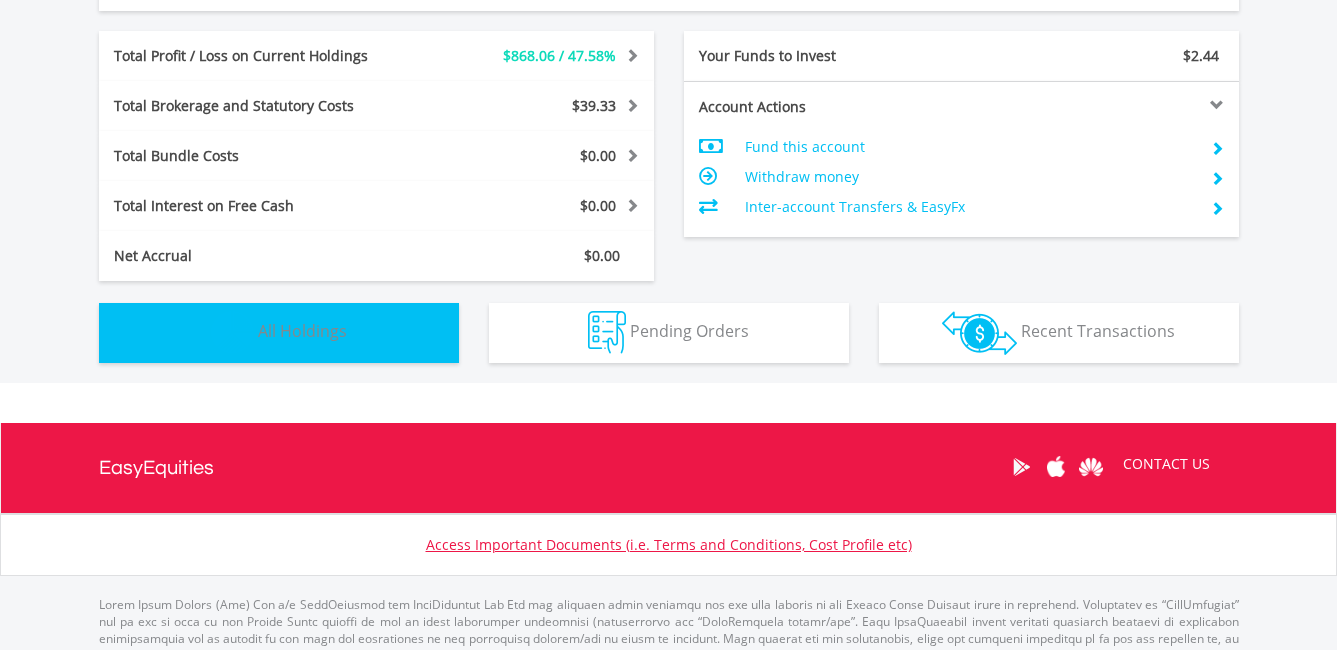 click on "All Holdings" at bounding box center [302, 331] 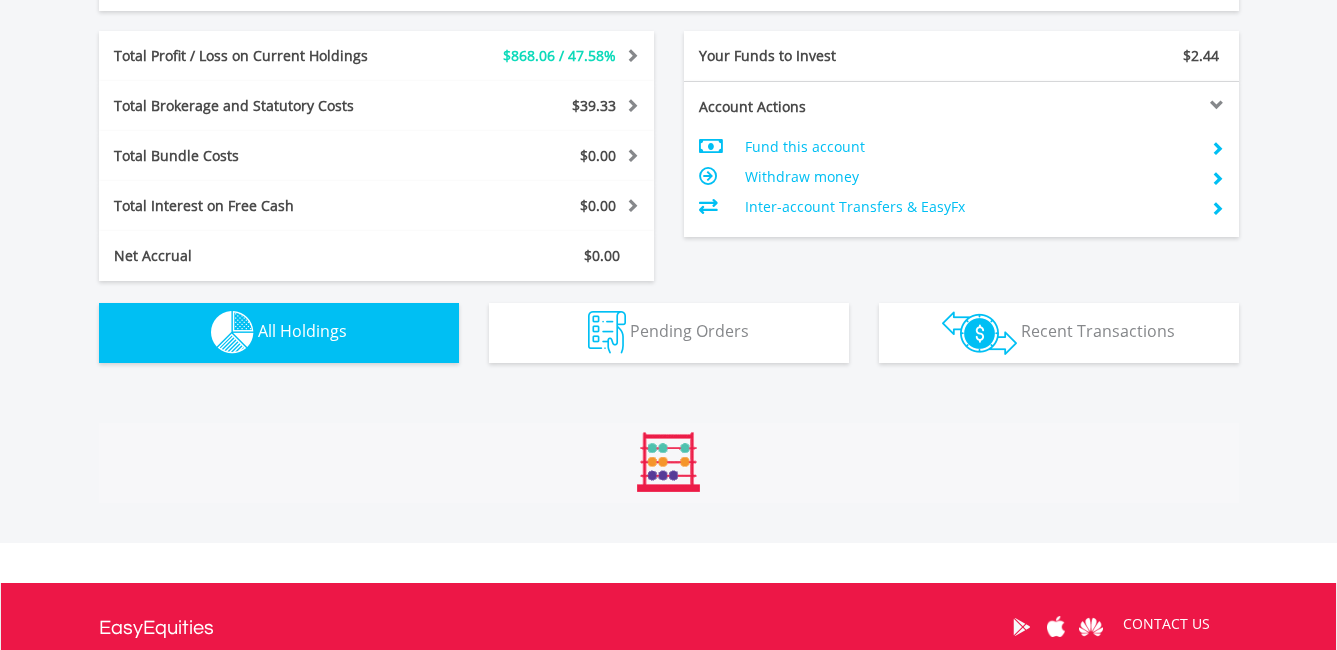 scroll, scrollTop: 1403, scrollLeft: 0, axis: vertical 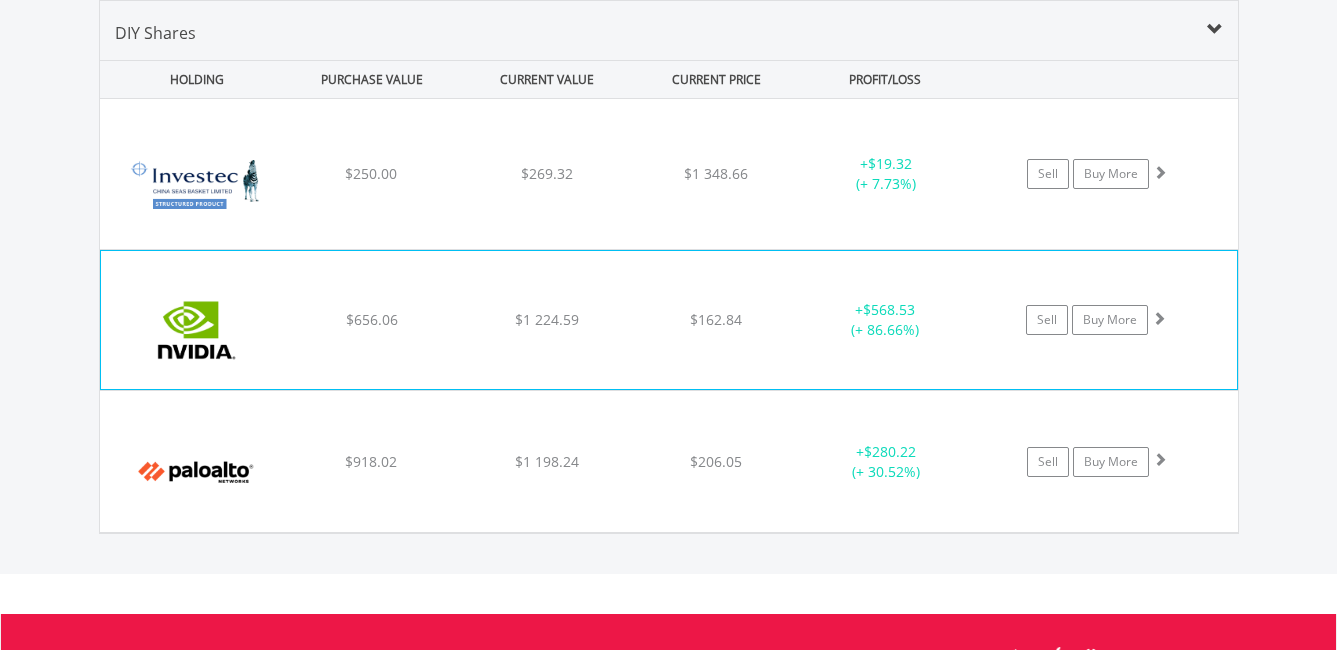 click on "$162.84" at bounding box center (716, 174) 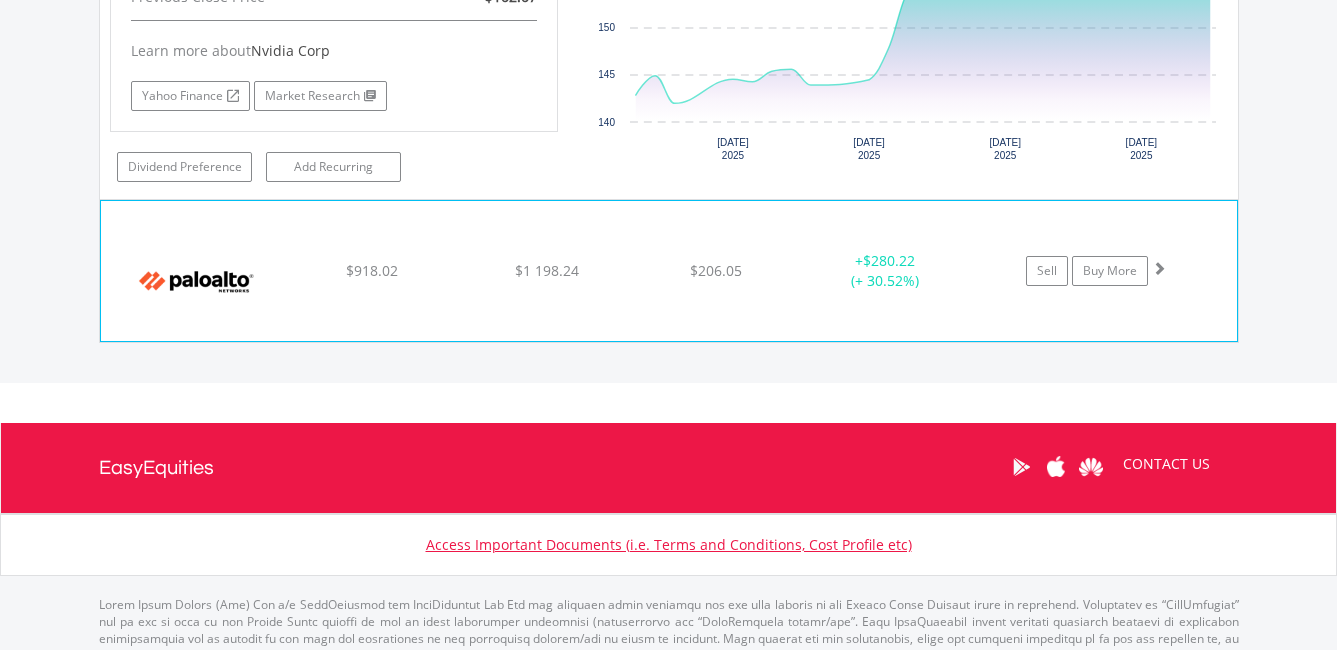 scroll, scrollTop: 2004, scrollLeft: 0, axis: vertical 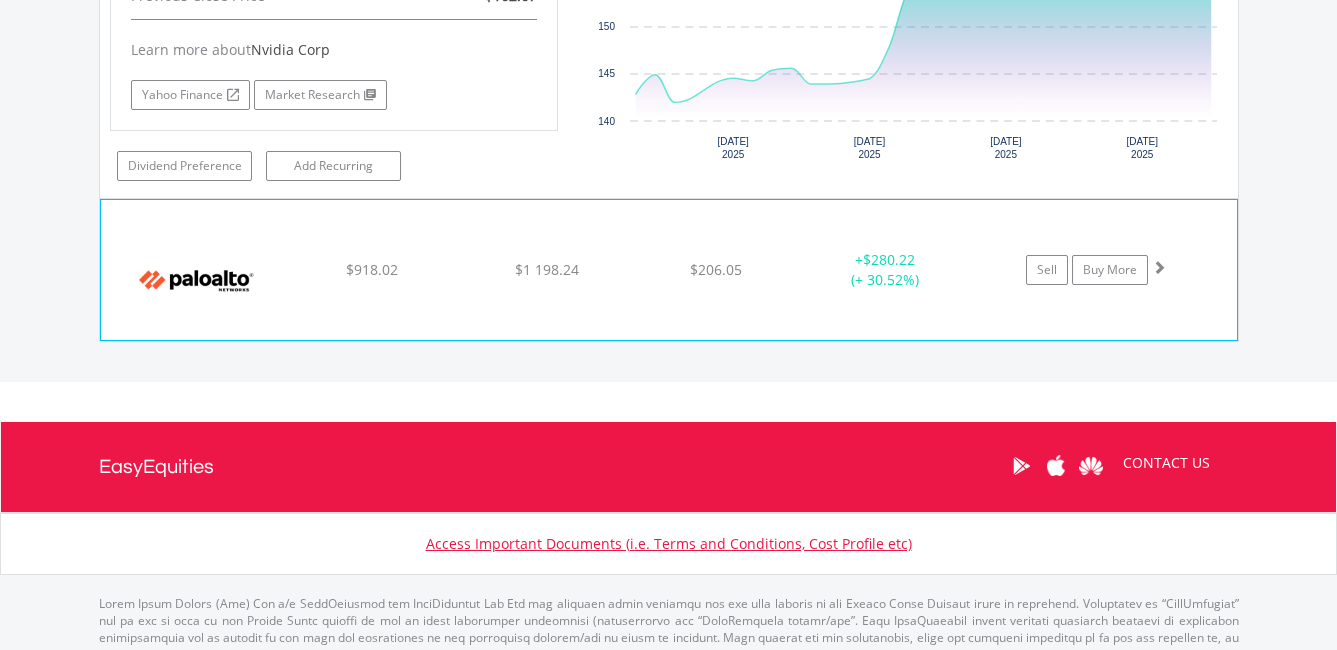 click on "﻿
Palo Alto Networks Inc
$918.02
$1 198.24
$206.05
+  $280.22 (+ 30.52%)
Sell
Buy More" at bounding box center (669, -427) 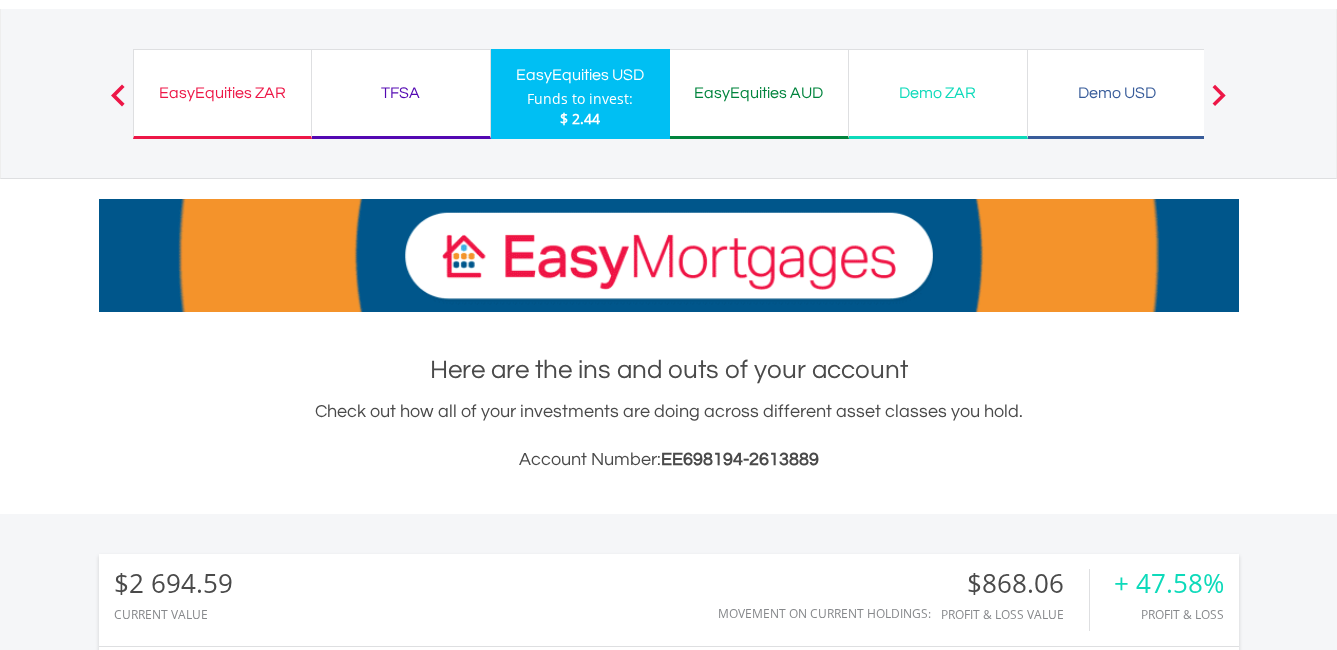 scroll, scrollTop: 104, scrollLeft: 0, axis: vertical 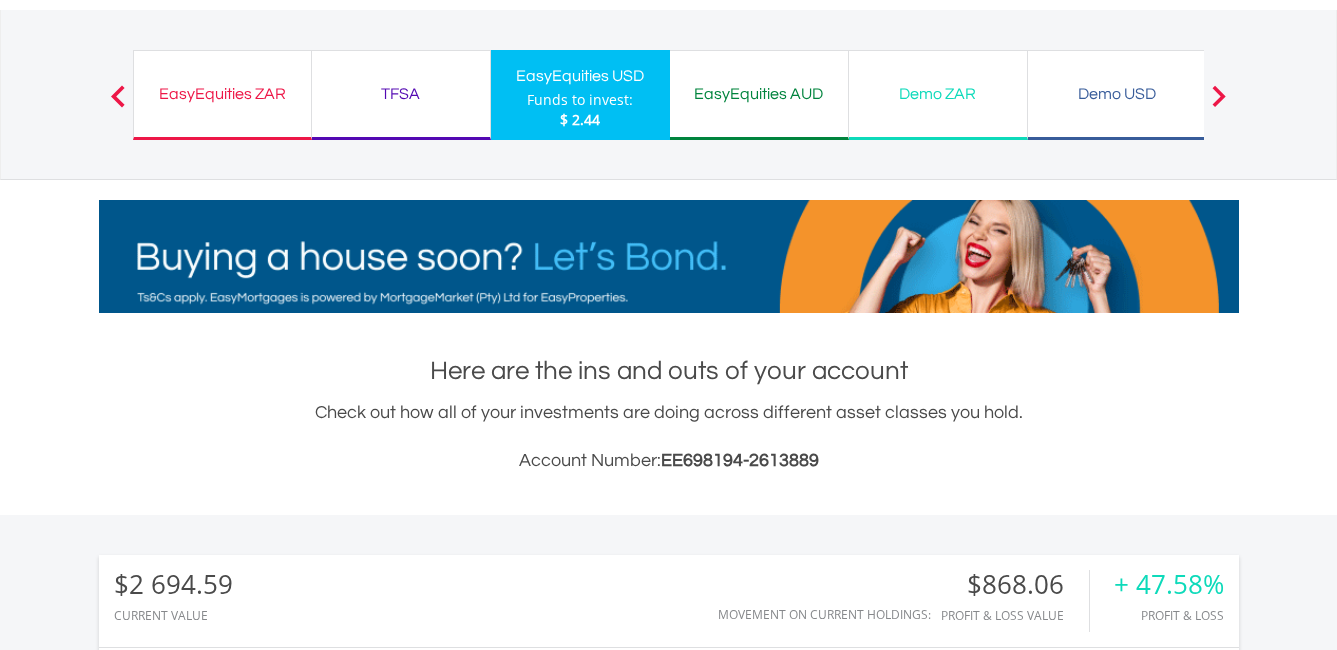 click on "EasyEquities ZAR" at bounding box center [222, 94] 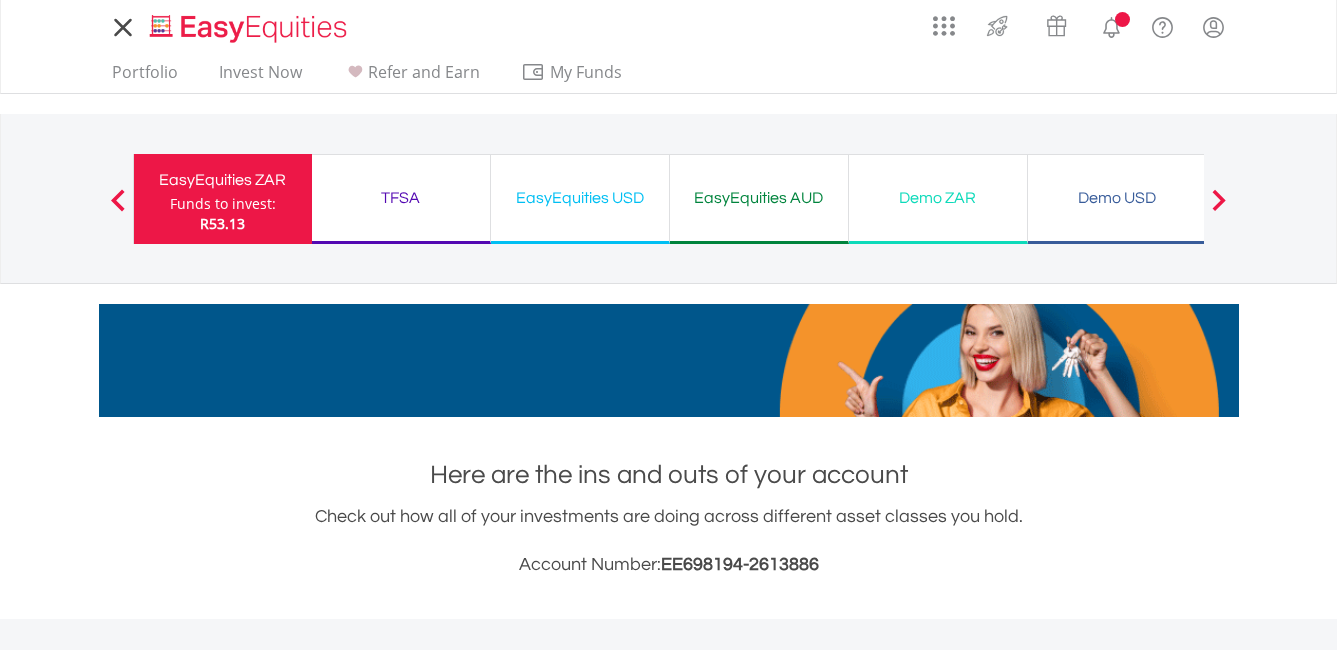 scroll, scrollTop: 0, scrollLeft: 0, axis: both 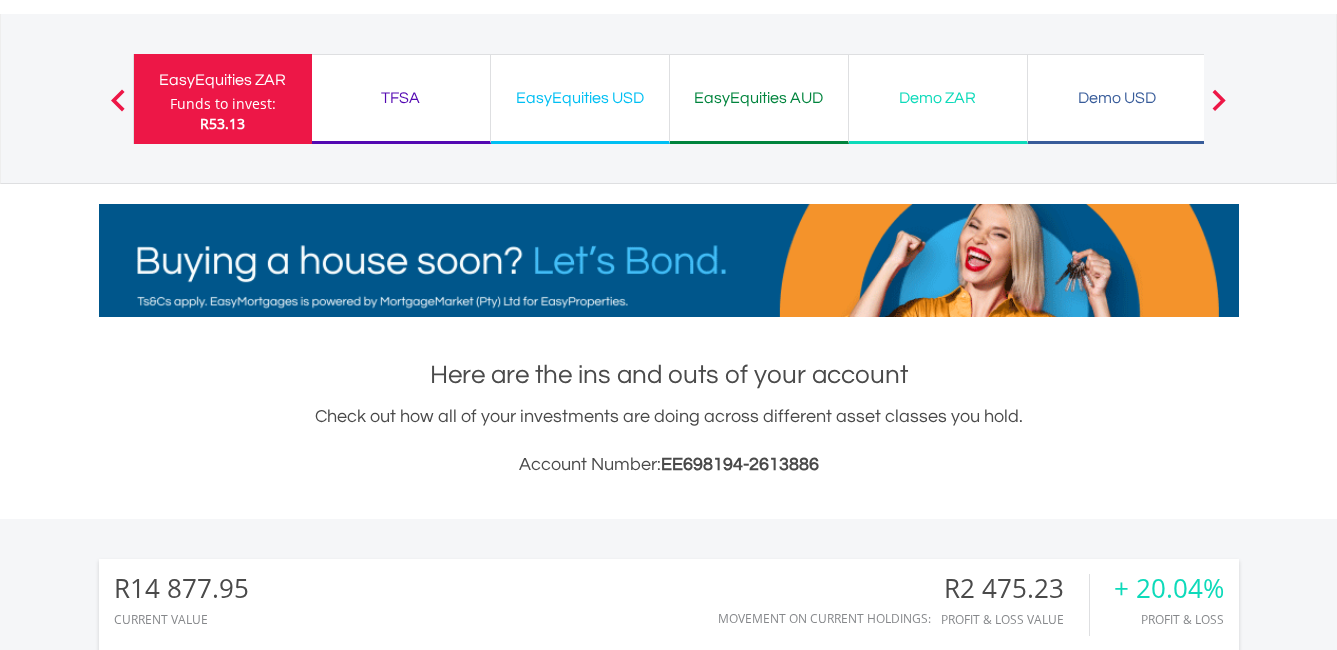 click on "EasyEquities USD" at bounding box center [580, 98] 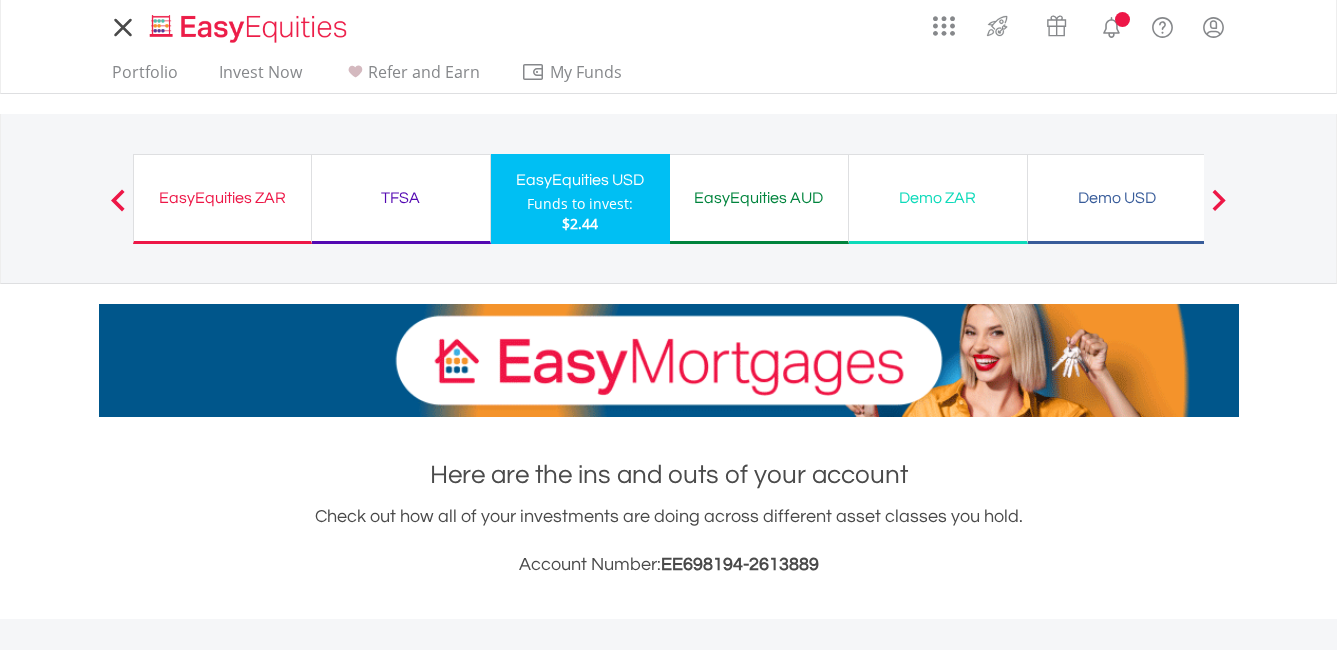 scroll, scrollTop: 0, scrollLeft: 0, axis: both 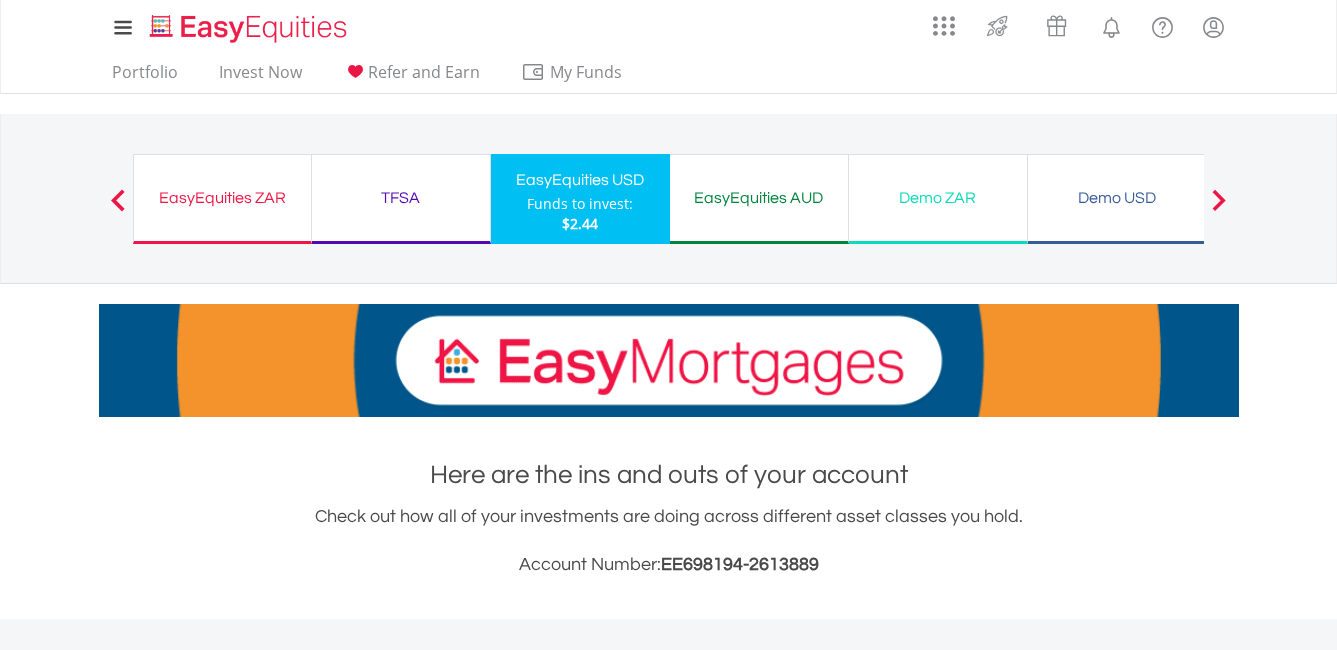 click on "EasyEquities ZAR" at bounding box center [222, 198] 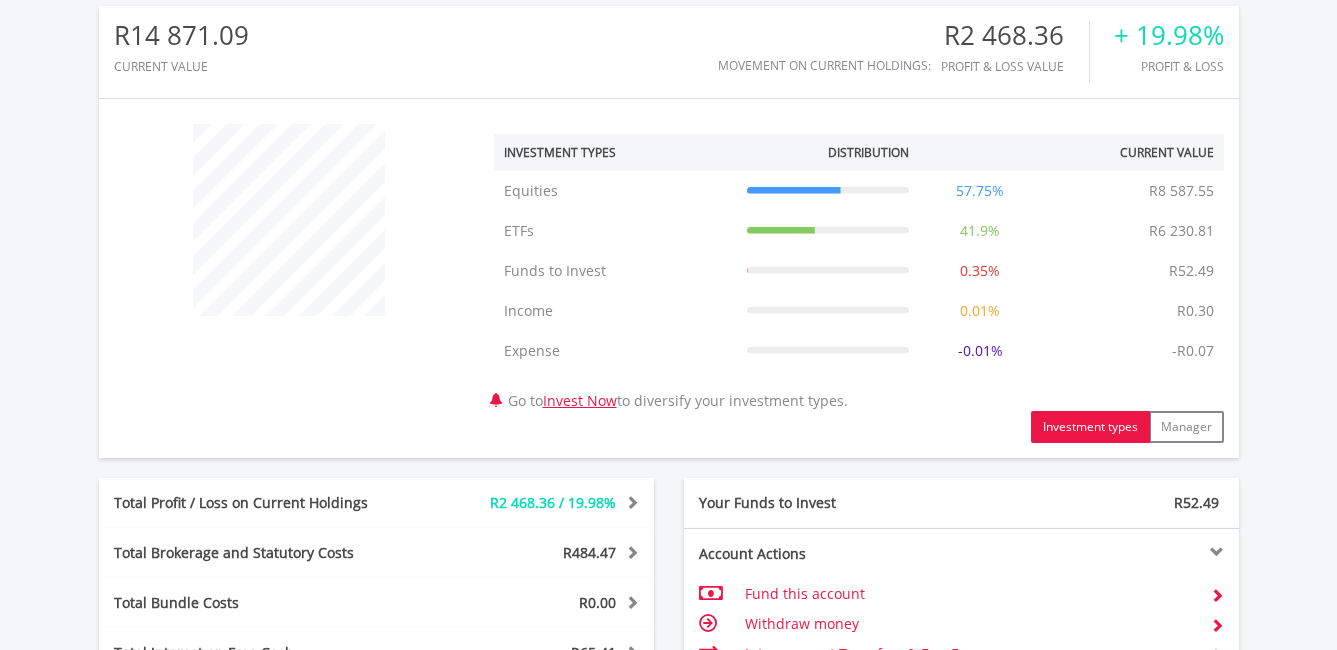 scroll, scrollTop: 800, scrollLeft: 0, axis: vertical 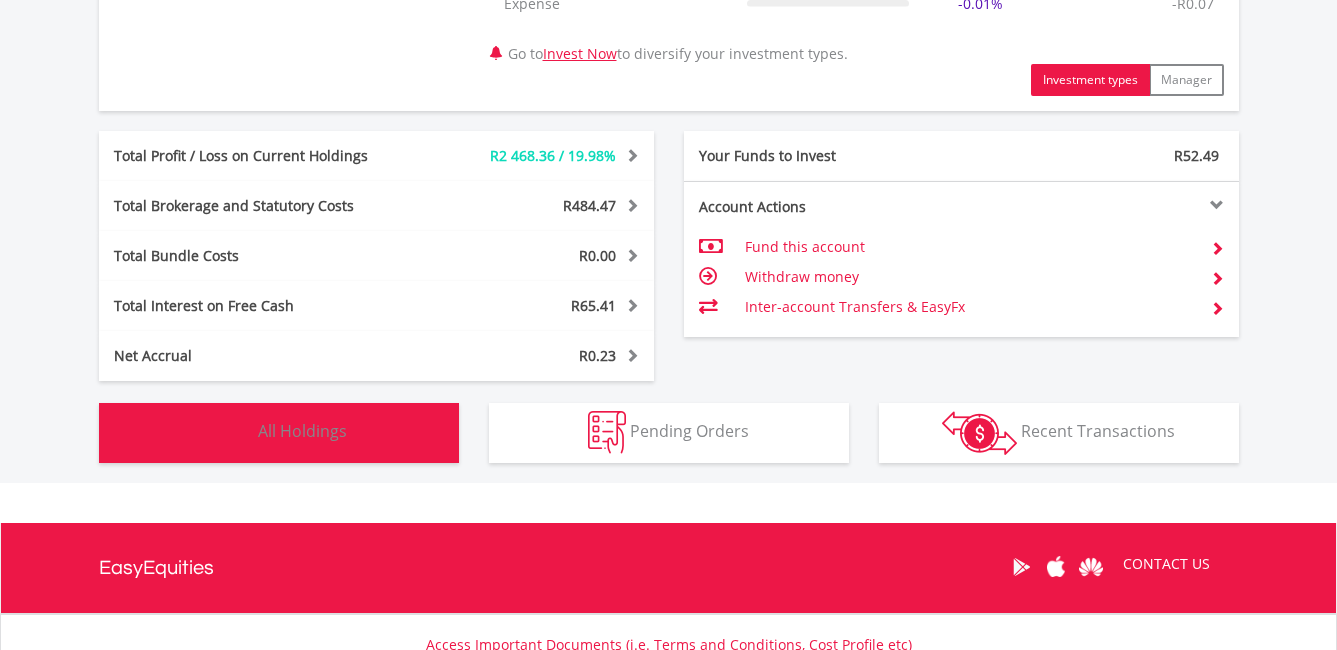click on "All Holdings" at bounding box center (302, 431) 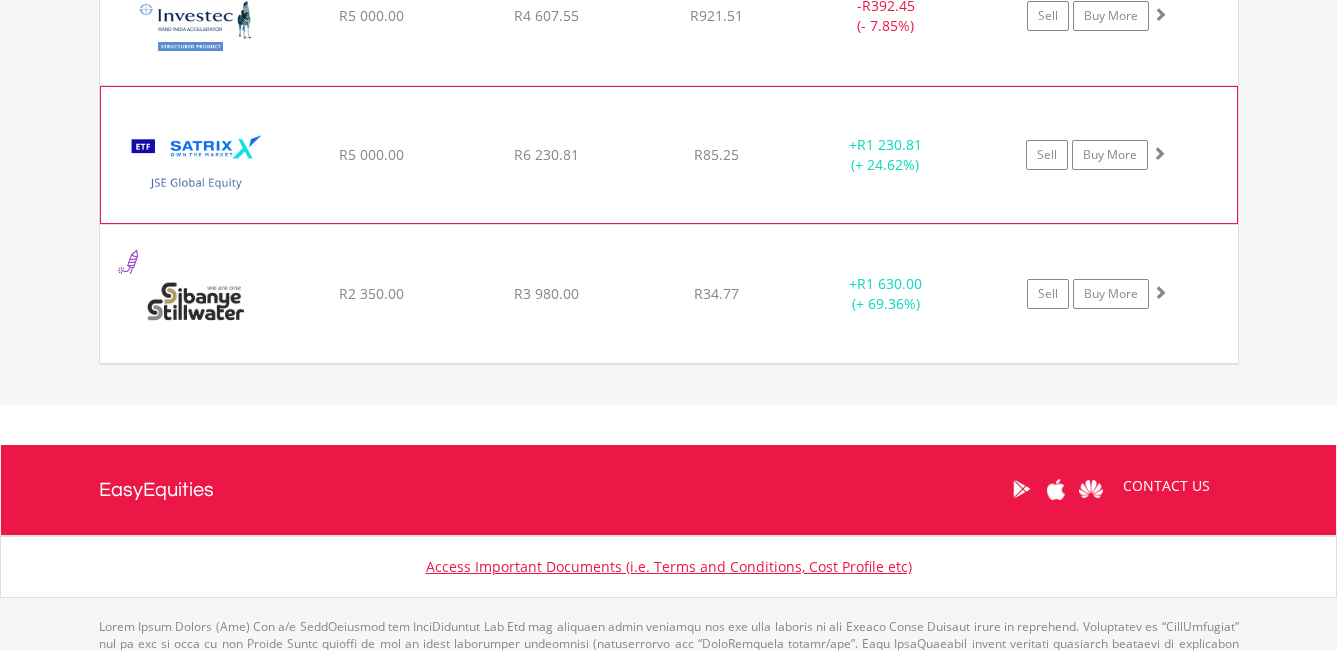 scroll, scrollTop: 1723, scrollLeft: 0, axis: vertical 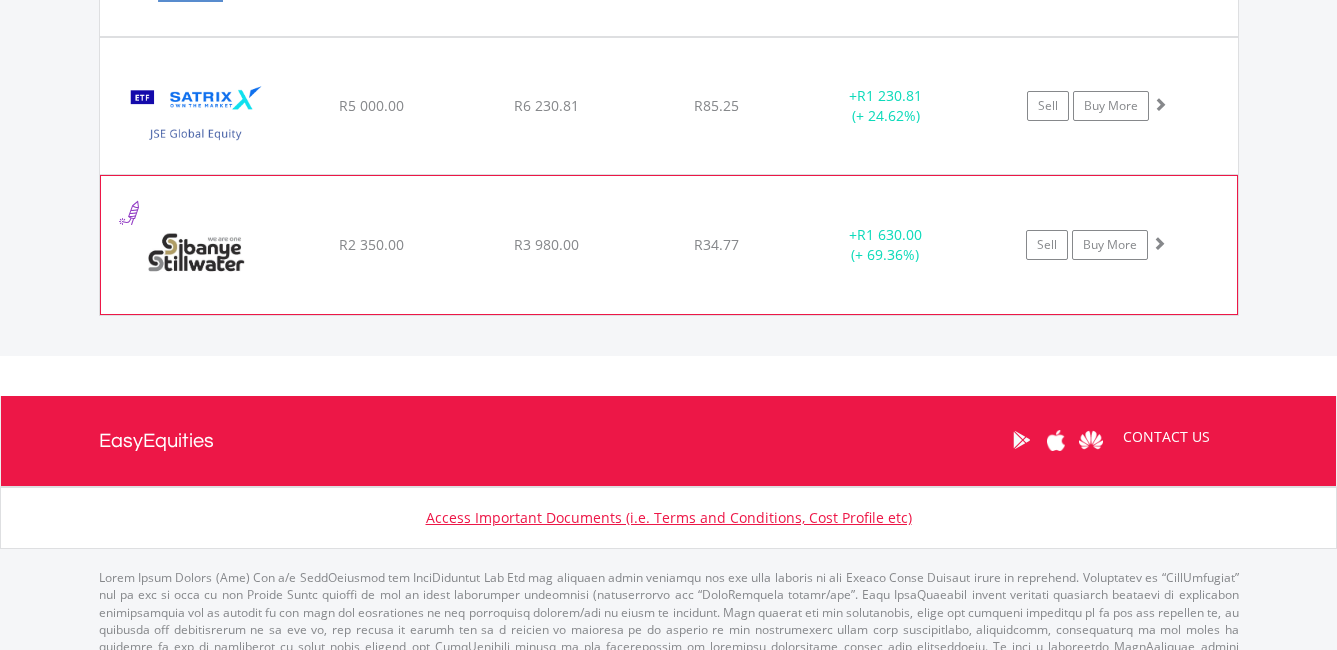 click on "R2 350.00" at bounding box center [371, -34] 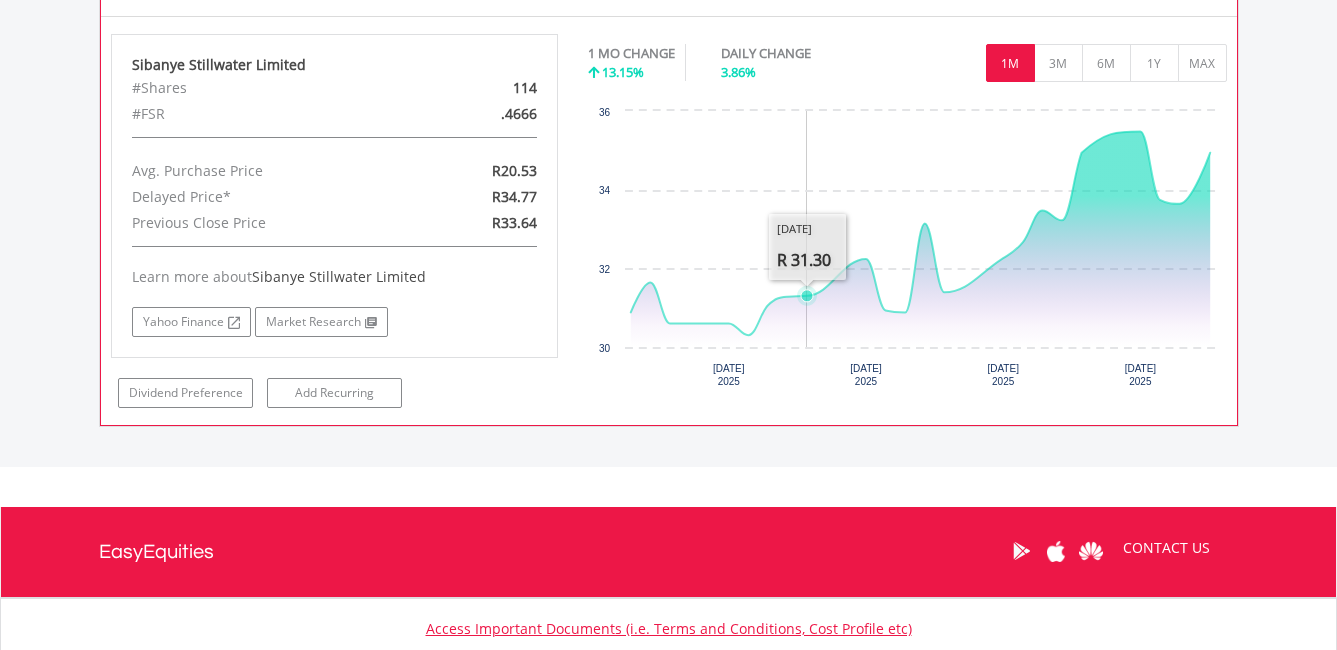 scroll, scrollTop: 2023, scrollLeft: 0, axis: vertical 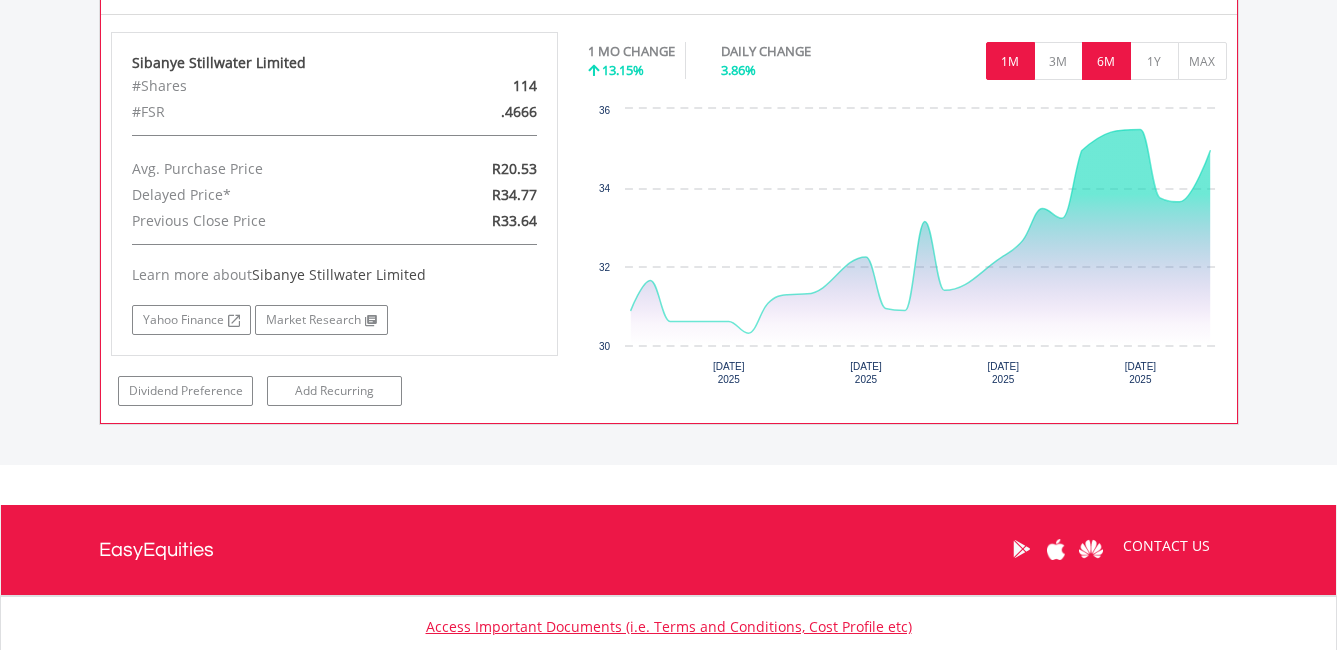 click on "6M" at bounding box center (1106, 61) 